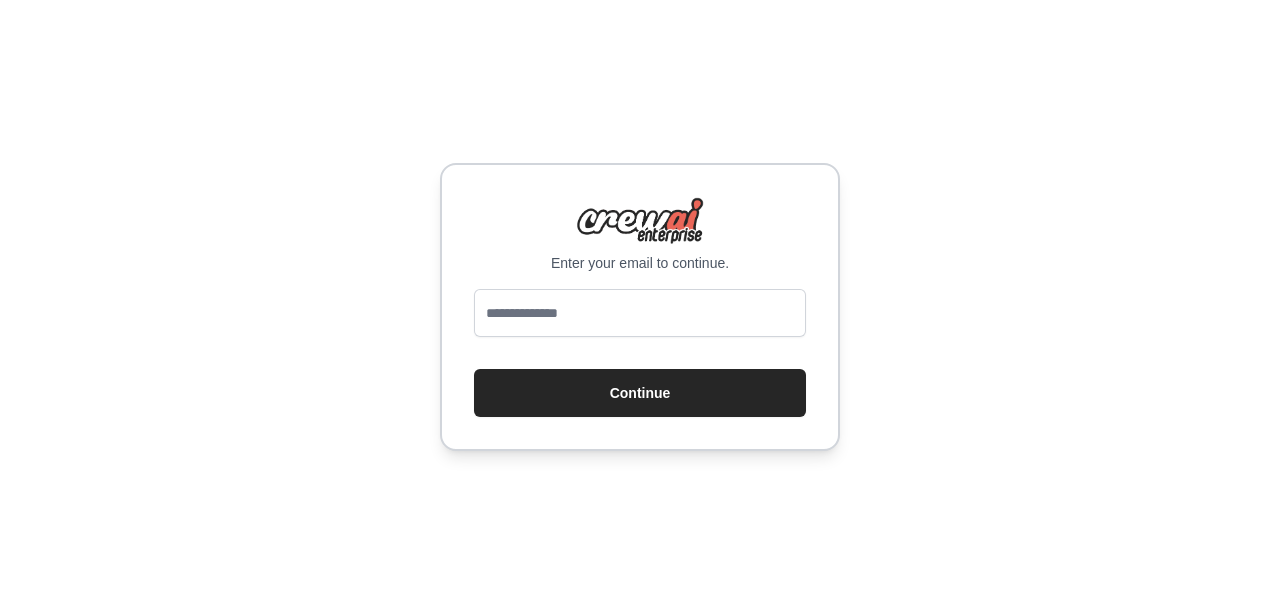 scroll, scrollTop: 0, scrollLeft: 0, axis: both 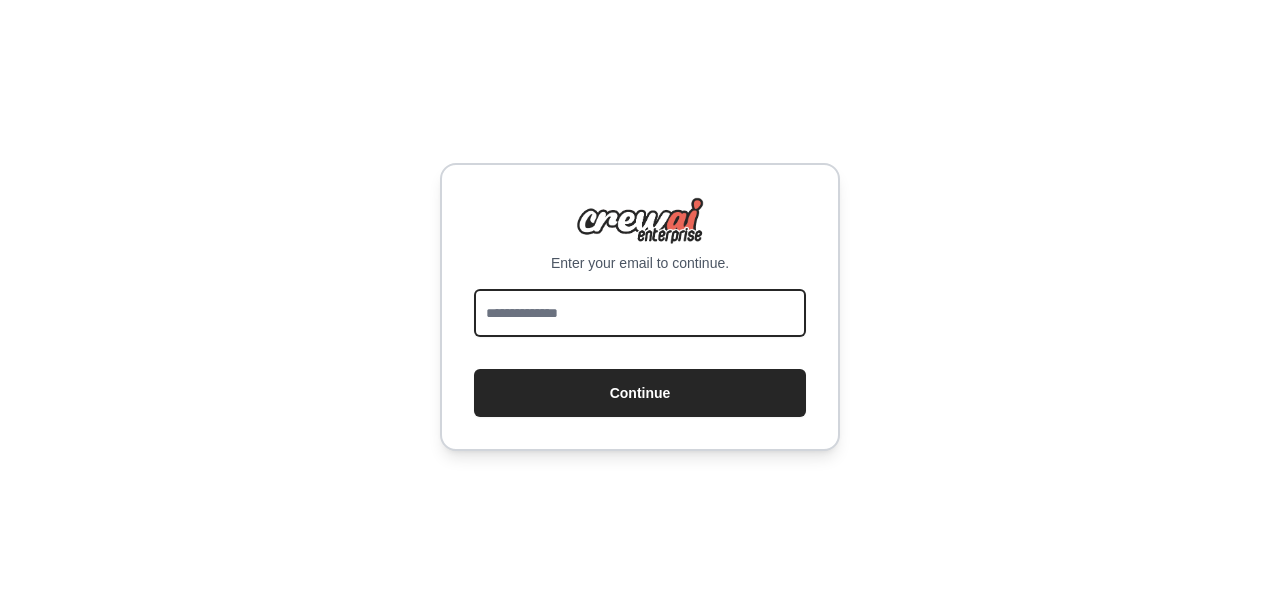 click at bounding box center (640, 313) 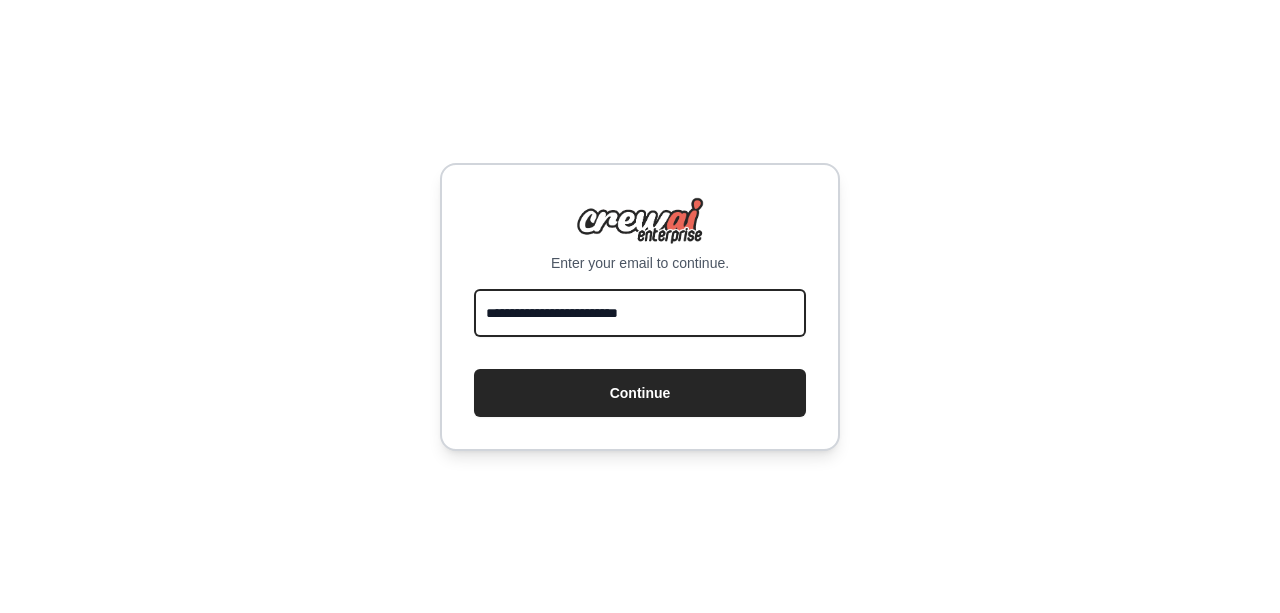 type on "**********" 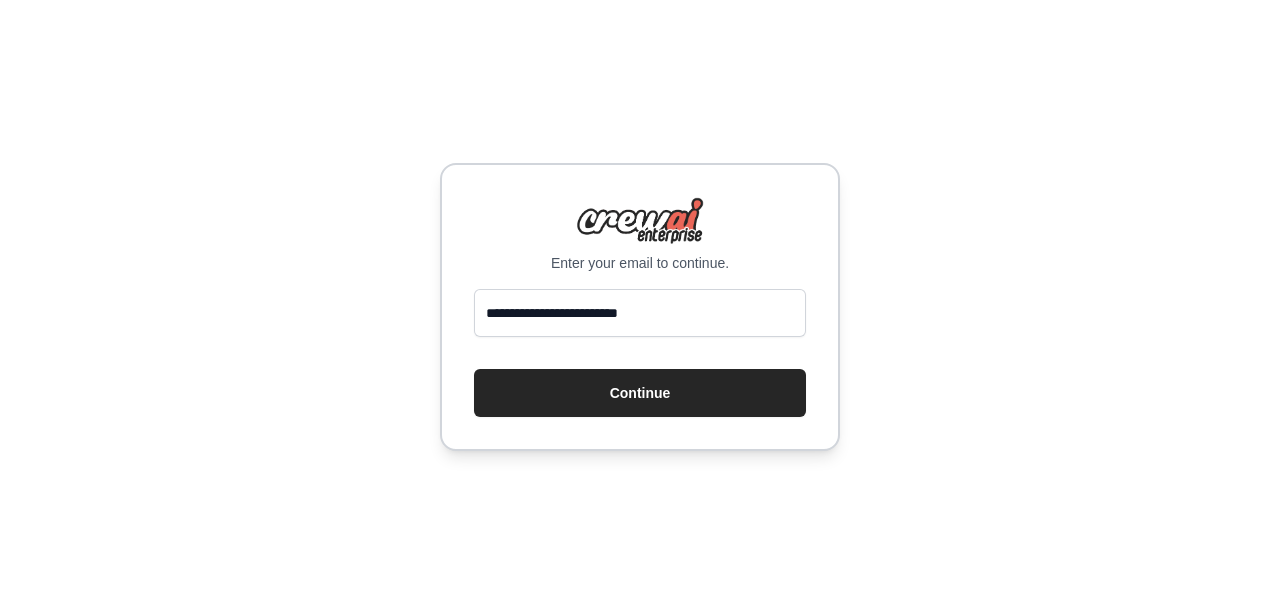 click on "Continue" at bounding box center [640, 393] 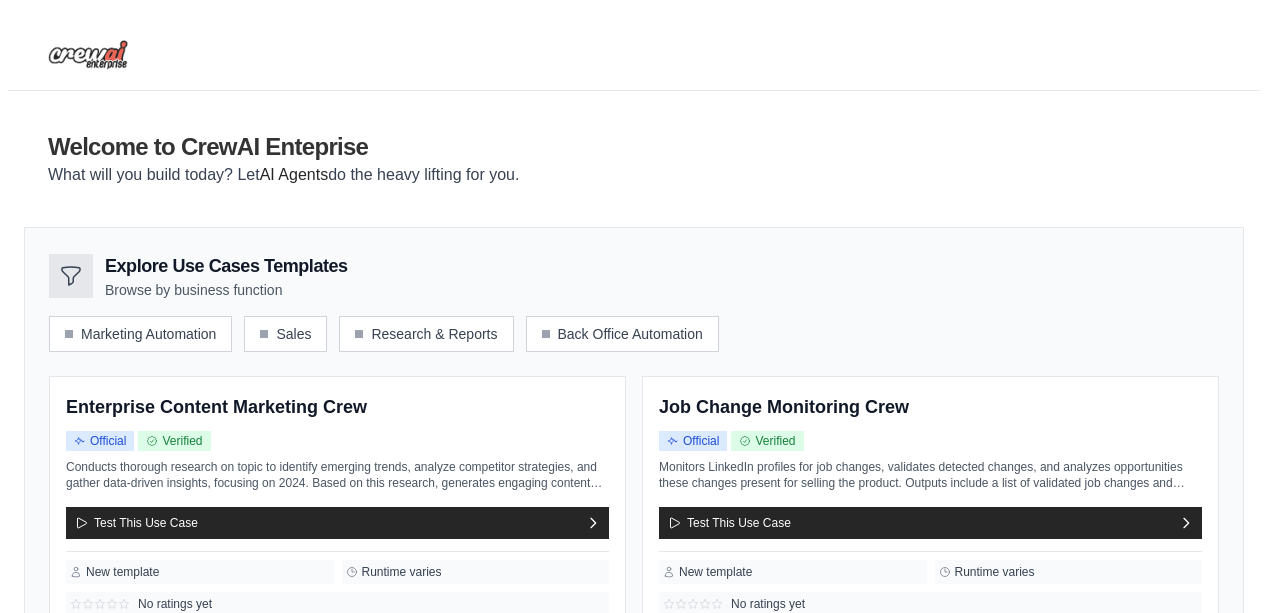 scroll, scrollTop: 0, scrollLeft: 0, axis: both 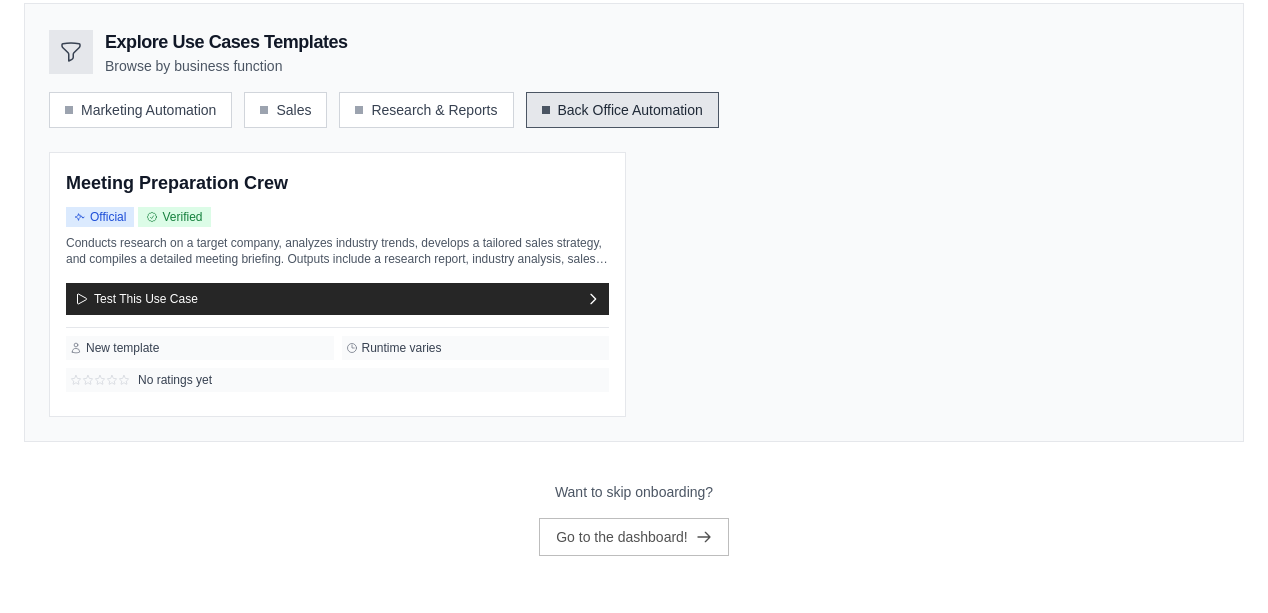 click on "Go to the dashboard!" at bounding box center (634, 537) 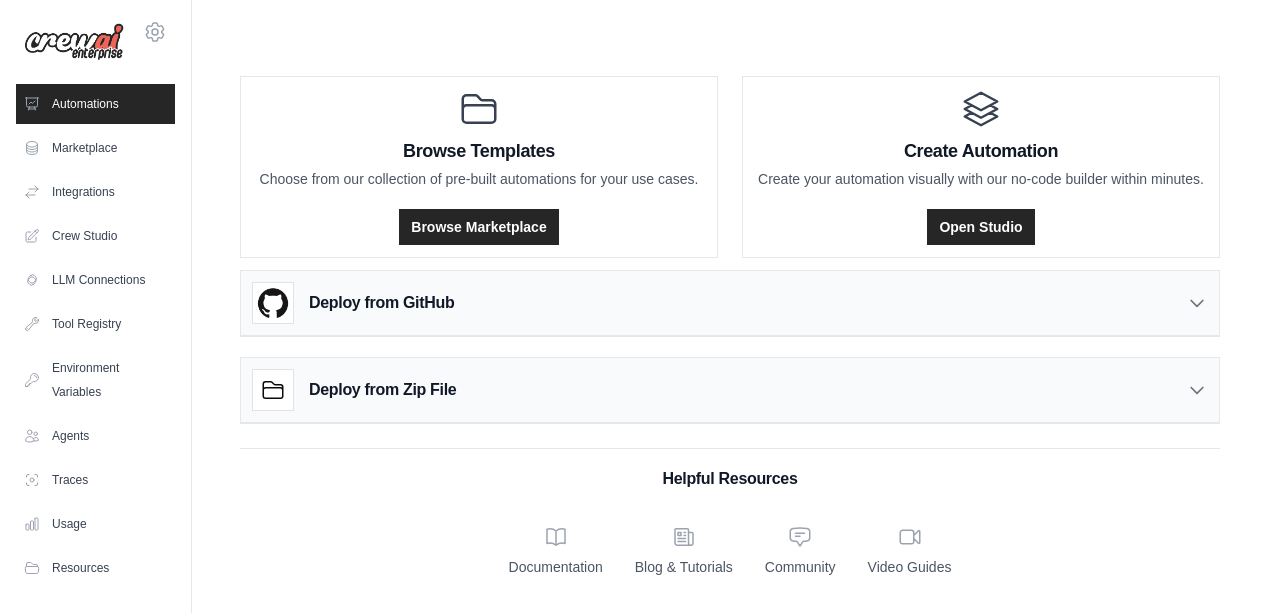 scroll, scrollTop: 0, scrollLeft: 0, axis: both 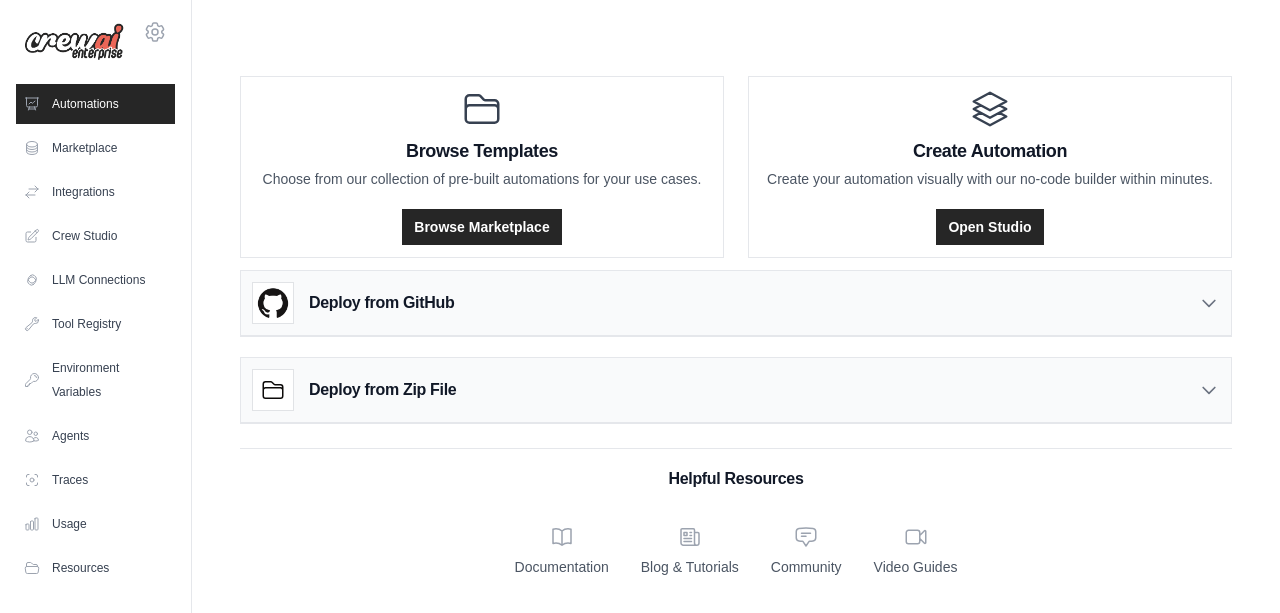 click on "Marketplace" at bounding box center (95, 148) 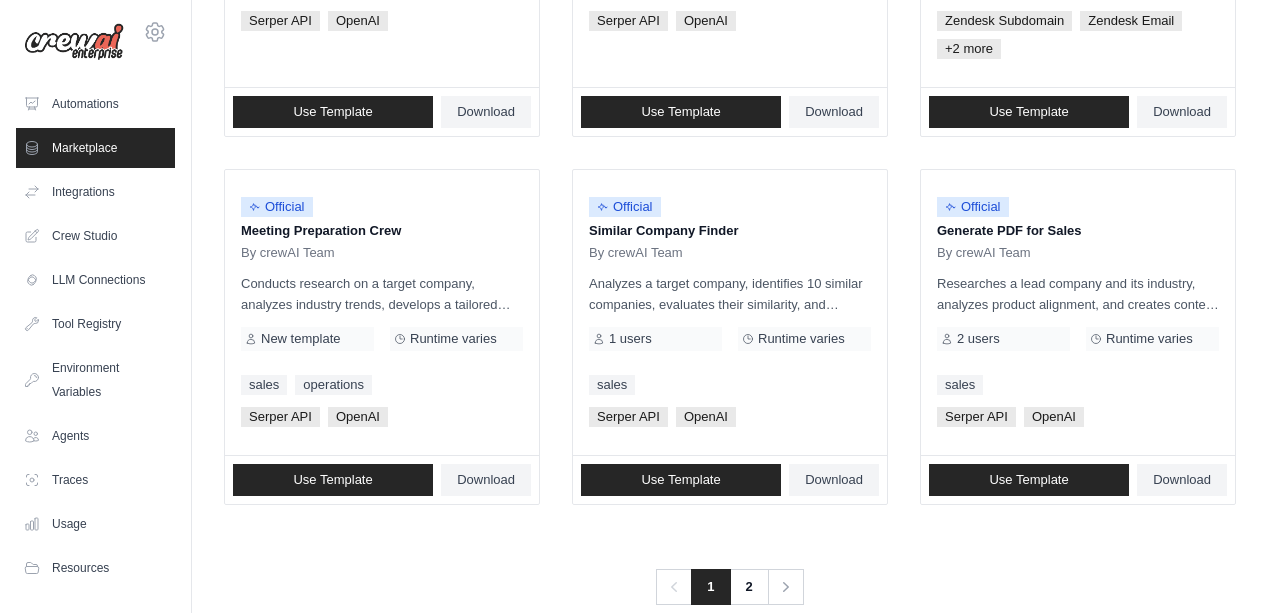 scroll, scrollTop: 1291, scrollLeft: 0, axis: vertical 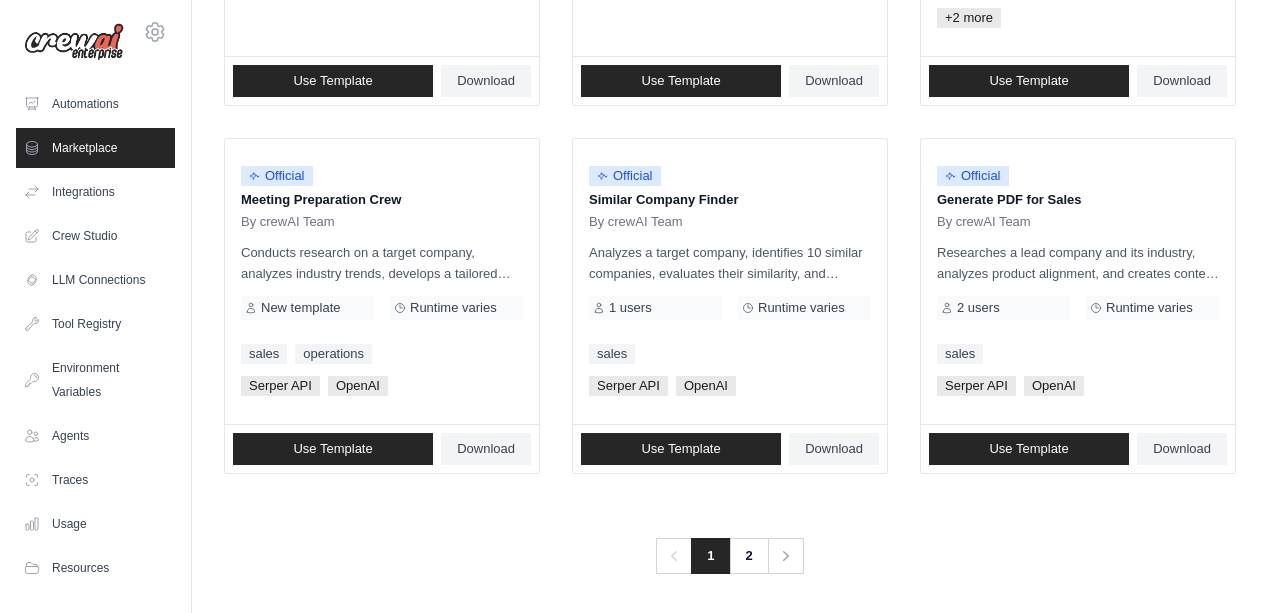 click on "2" at bounding box center [749, 556] 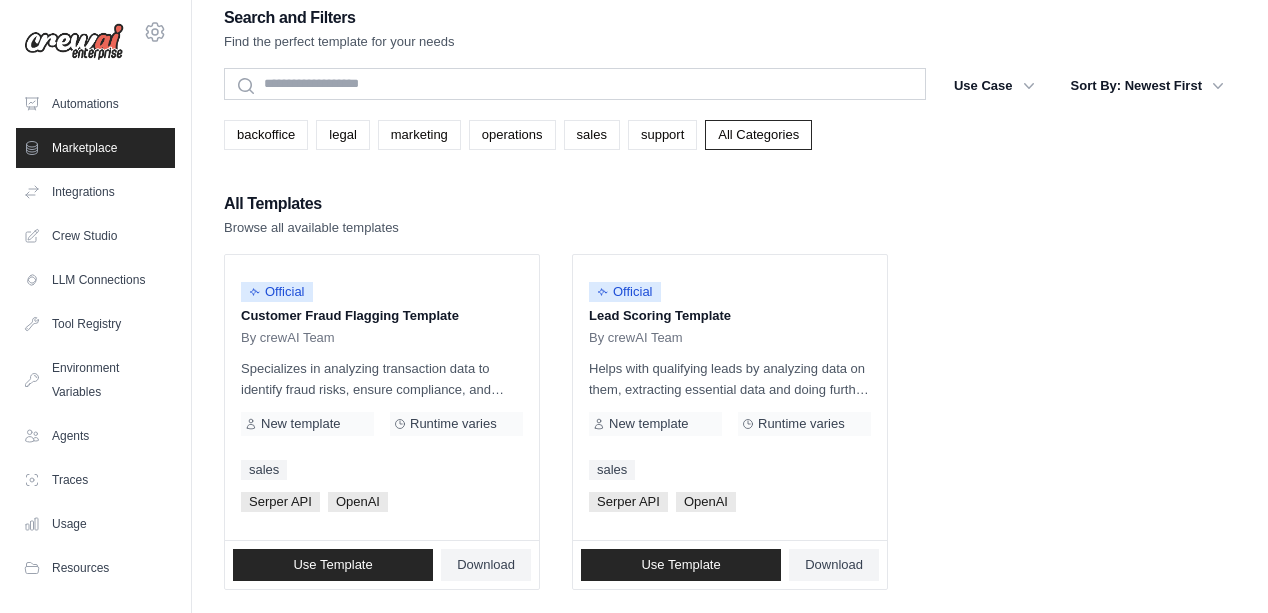 scroll, scrollTop: 0, scrollLeft: 0, axis: both 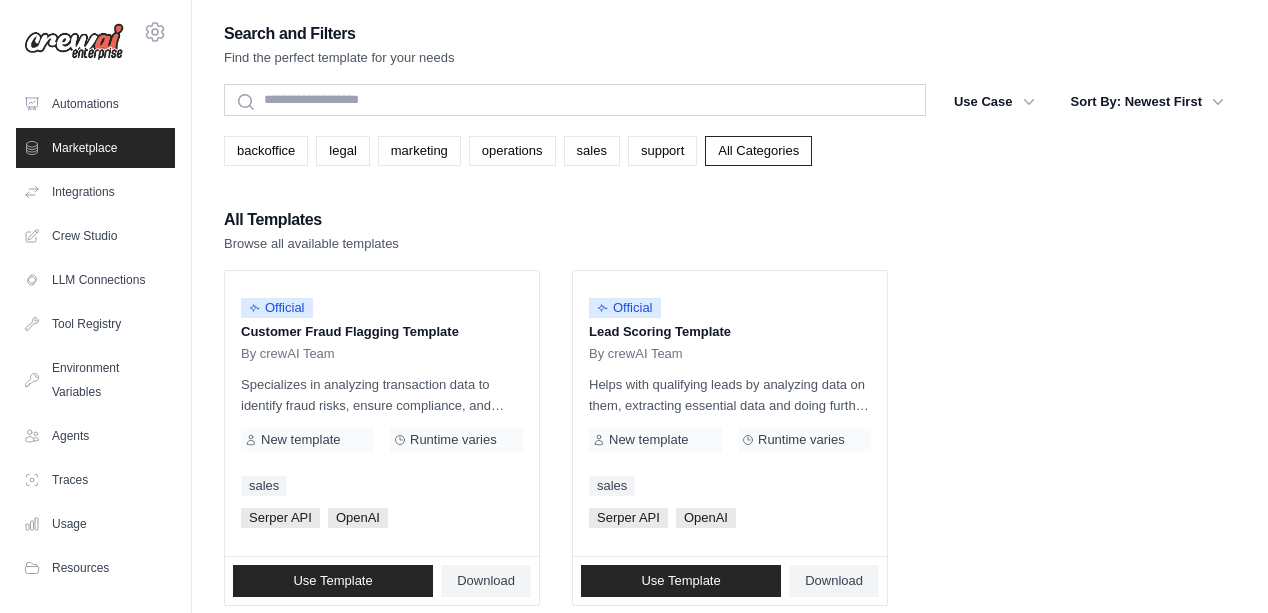 click on "operations" at bounding box center (512, 151) 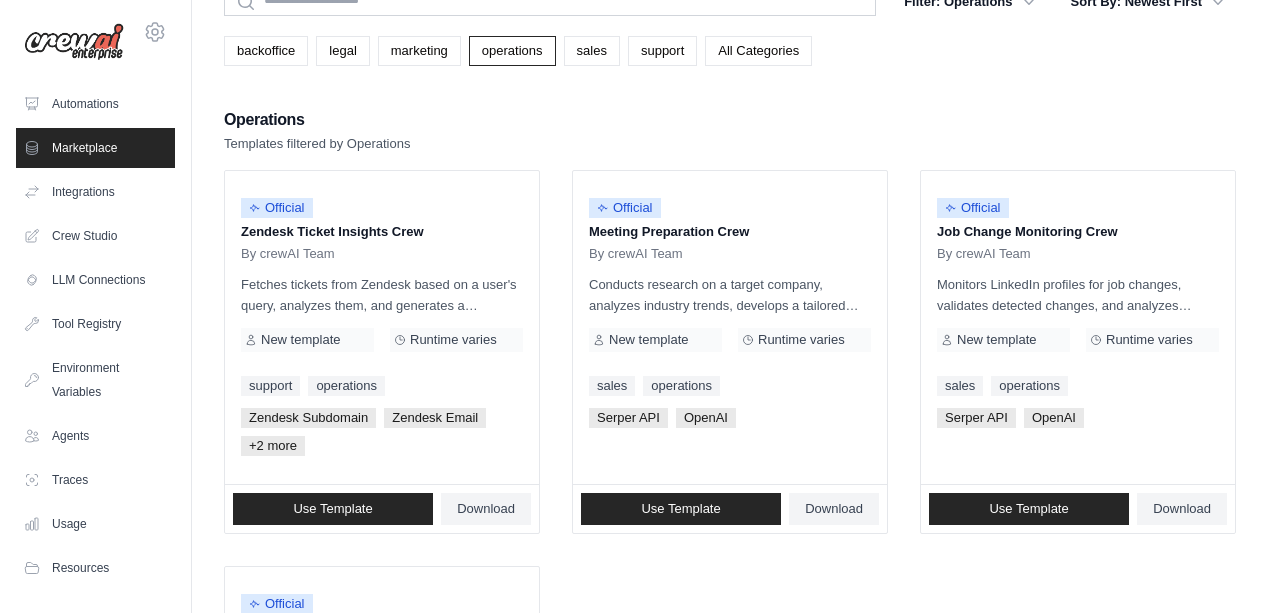 scroll, scrollTop: 0, scrollLeft: 0, axis: both 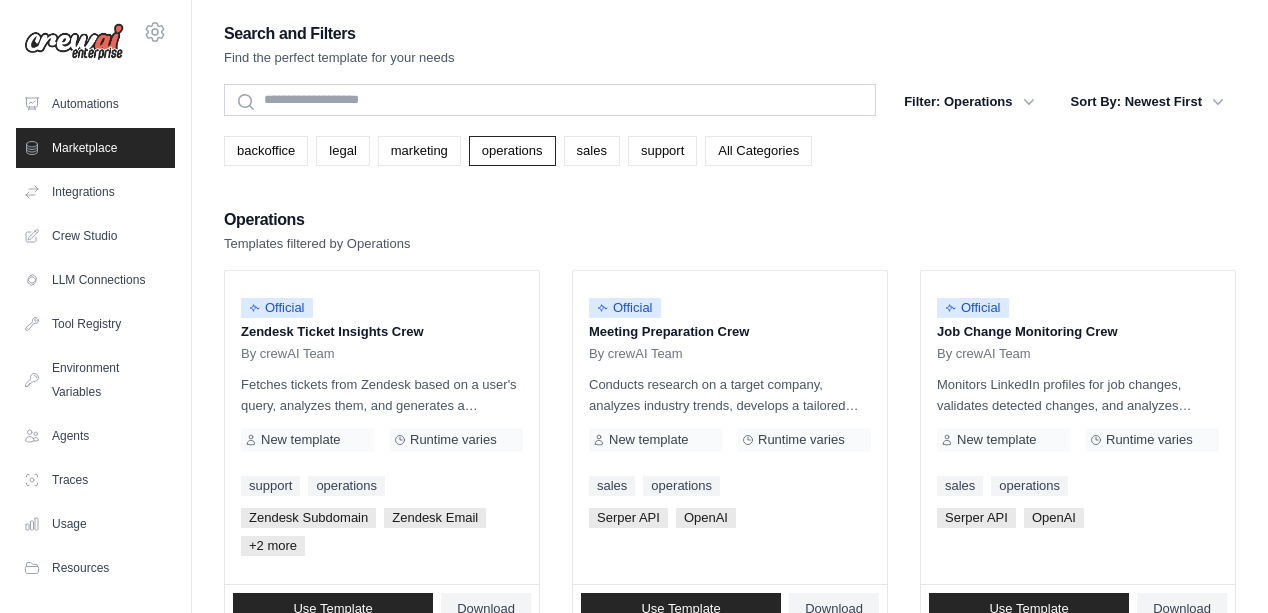 click on "Crew Studio" at bounding box center (95, 236) 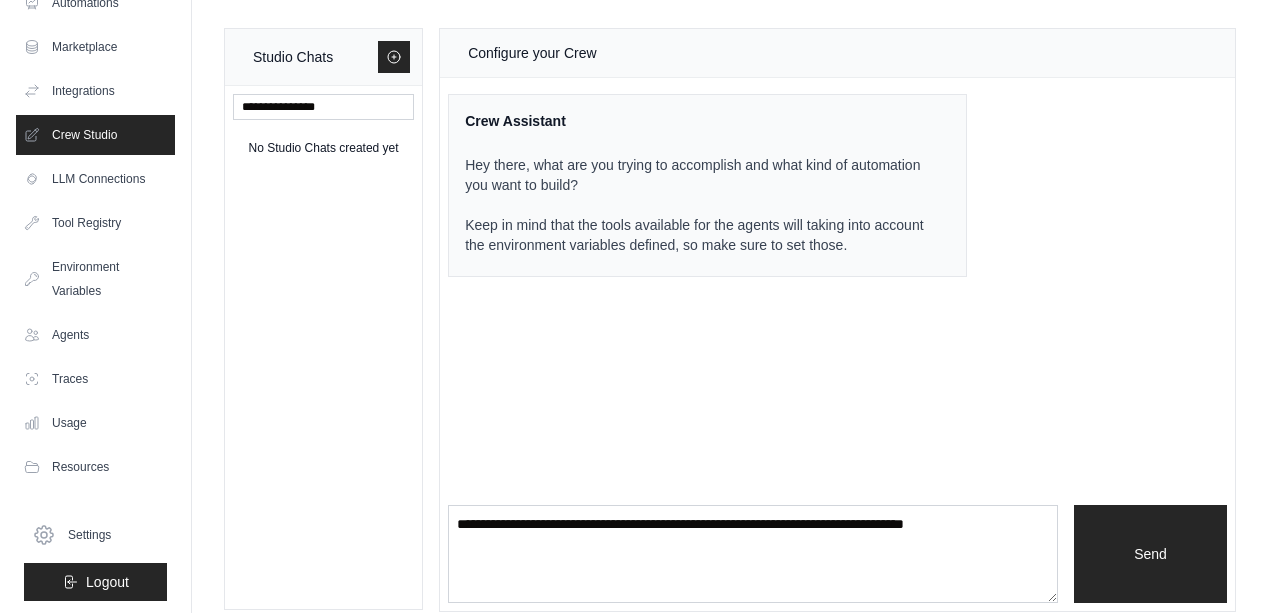 scroll, scrollTop: 104, scrollLeft: 0, axis: vertical 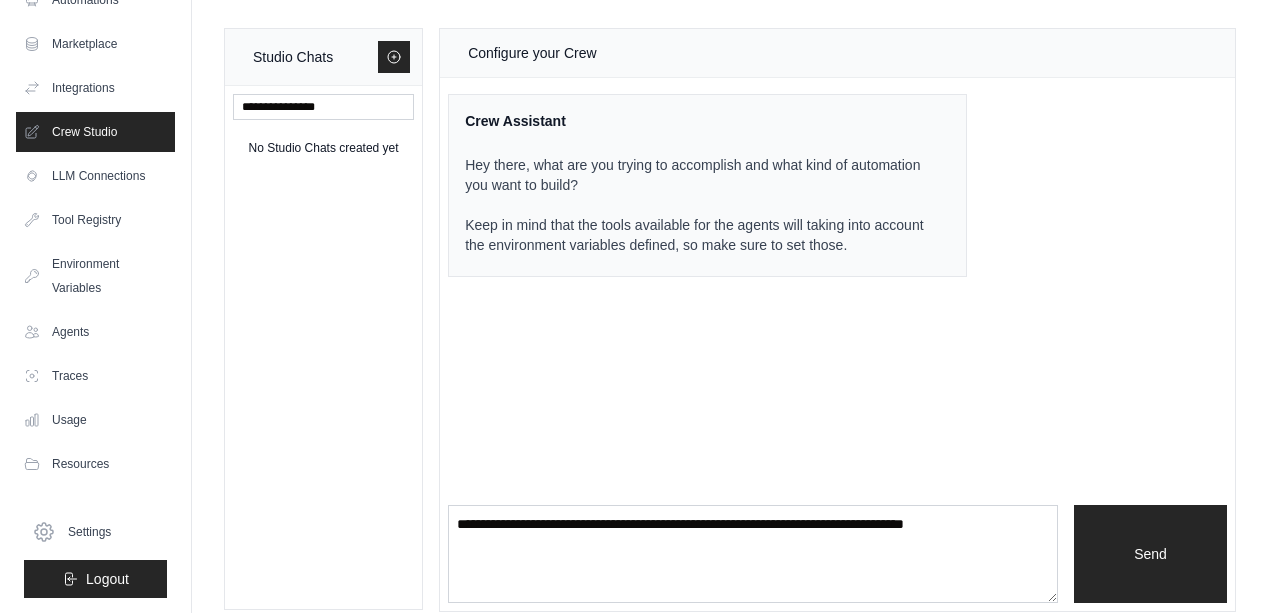 click on "Resources" at bounding box center (95, 464) 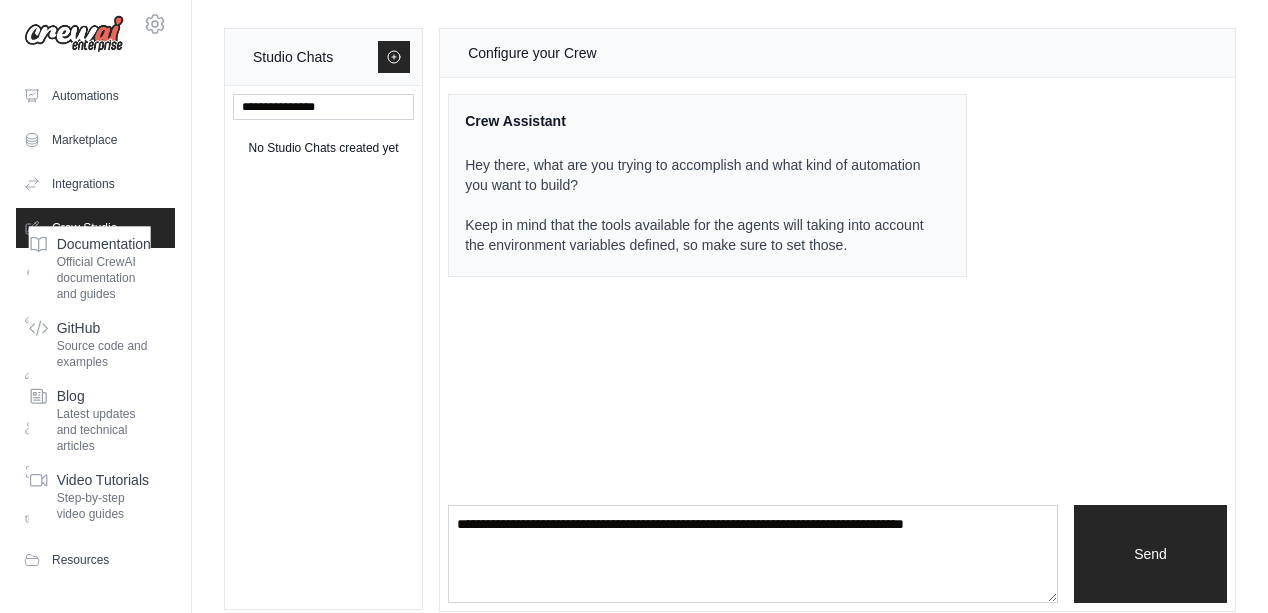 scroll, scrollTop: 8, scrollLeft: 0, axis: vertical 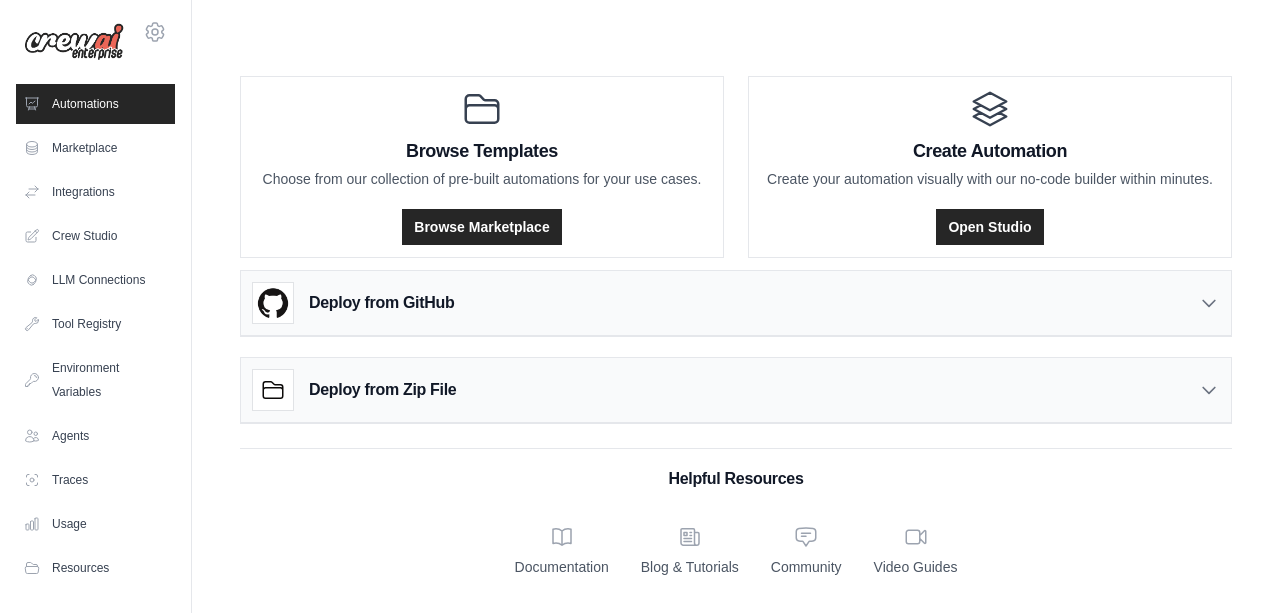 click on "Open Studio" at bounding box center [989, 227] 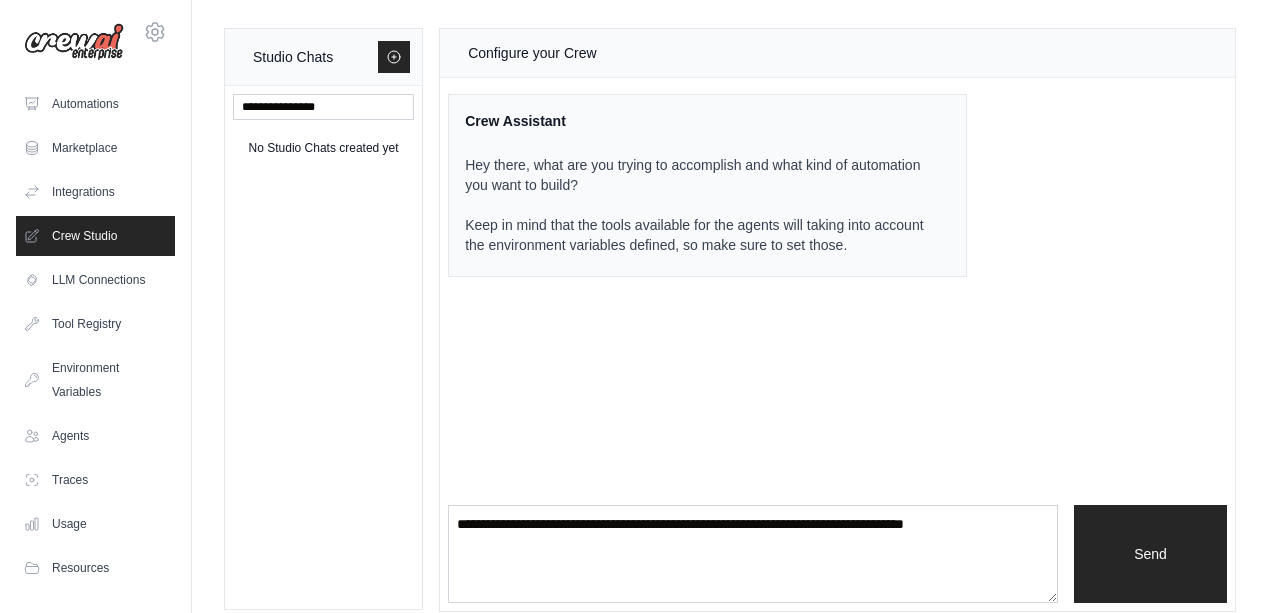 click on "Configure your Crew" at bounding box center (837, 53) 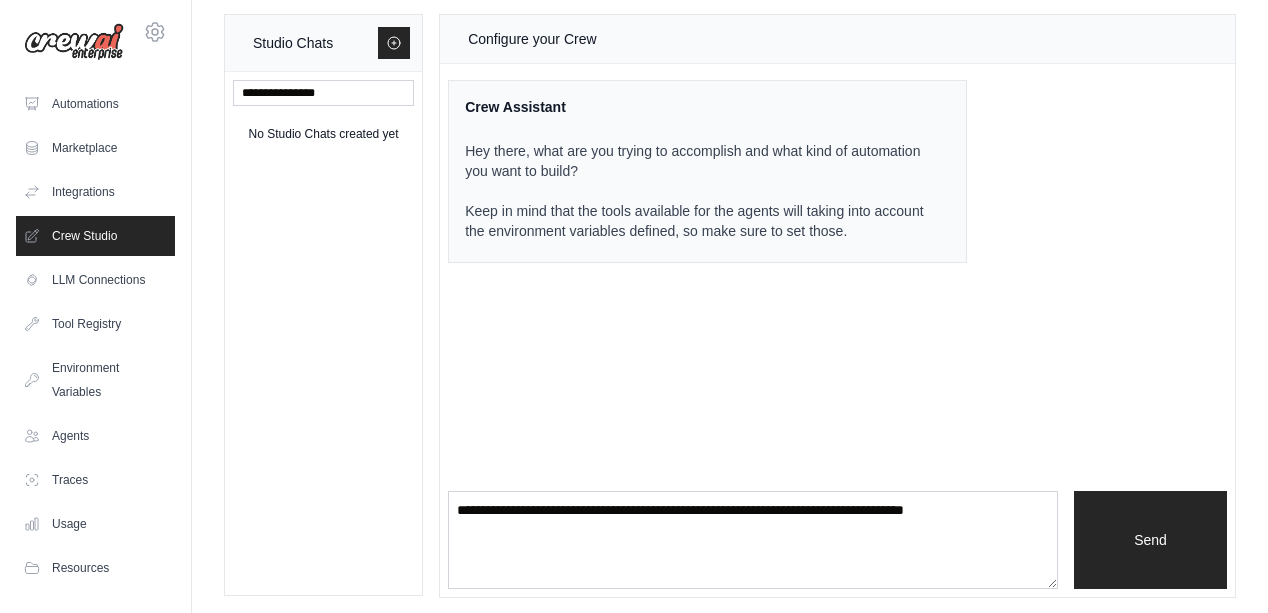scroll, scrollTop: 18, scrollLeft: 0, axis: vertical 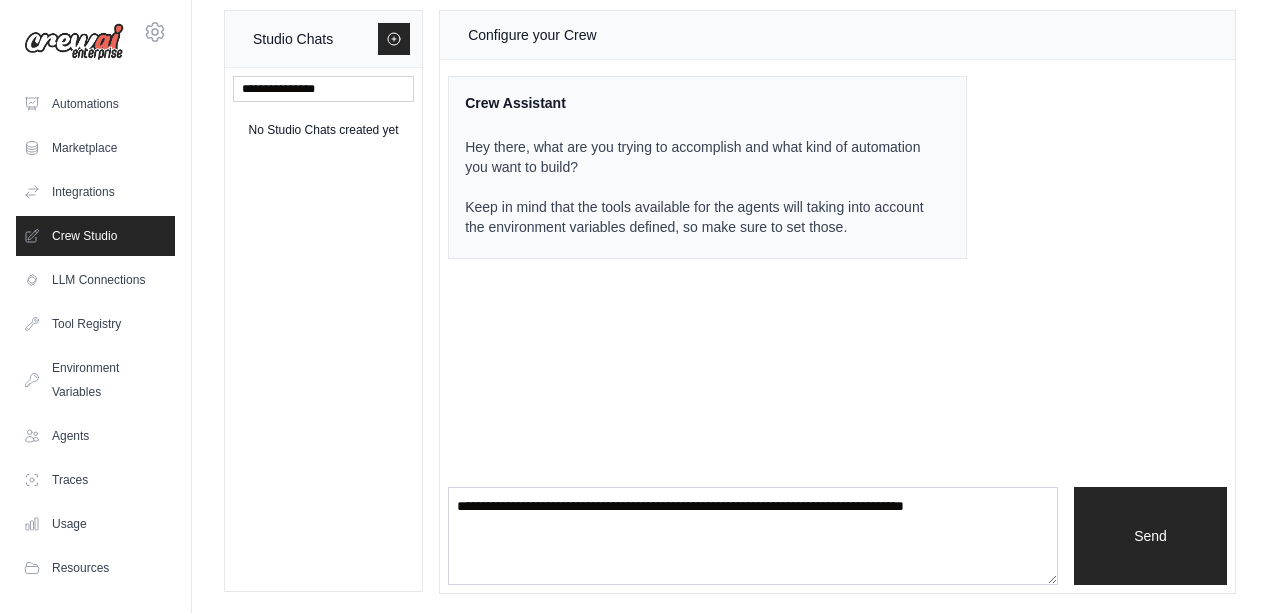 click at bounding box center [394, 39] 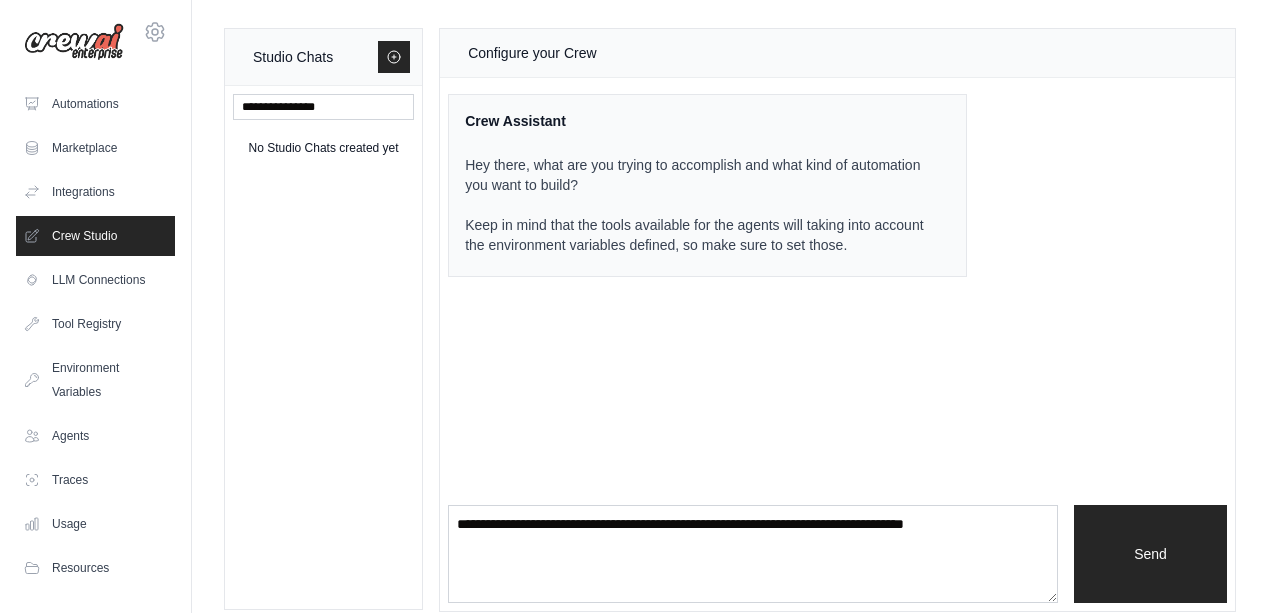 click on "LLM Connections" at bounding box center (95, 280) 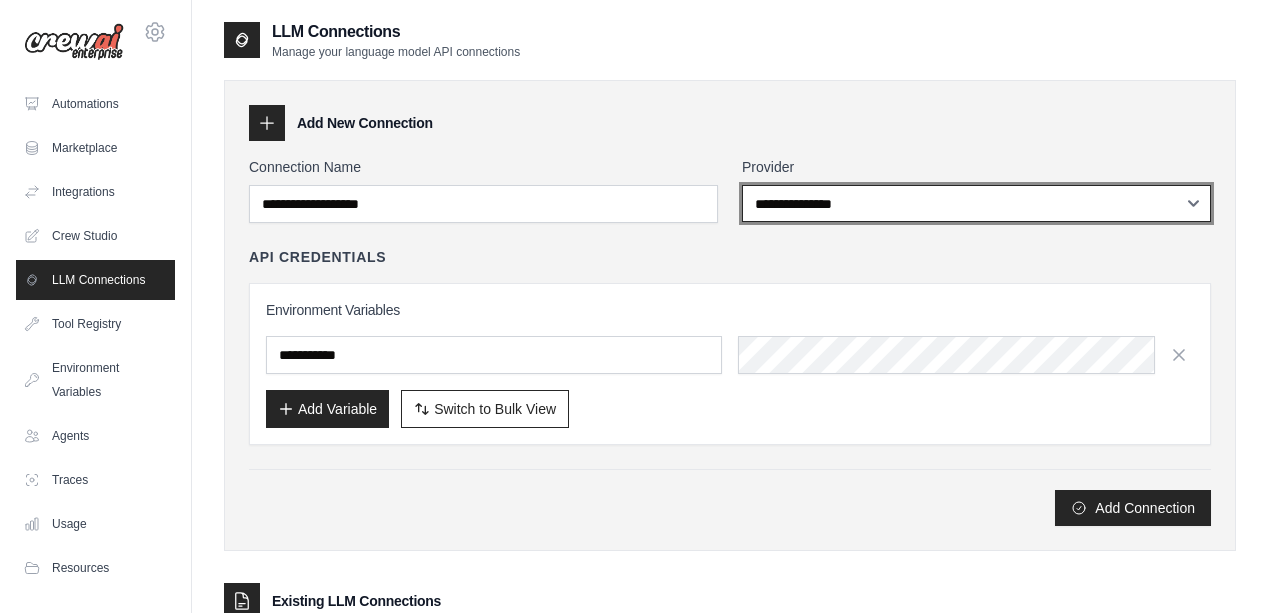 select on "******" 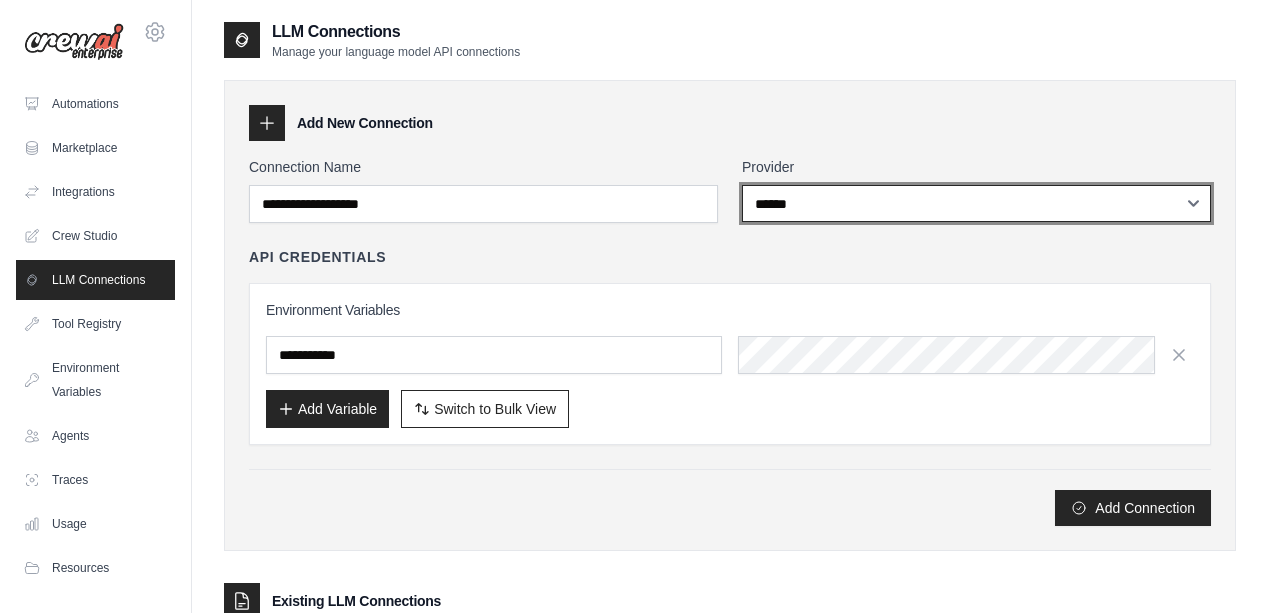 click on "**********" at bounding box center [976, 203] 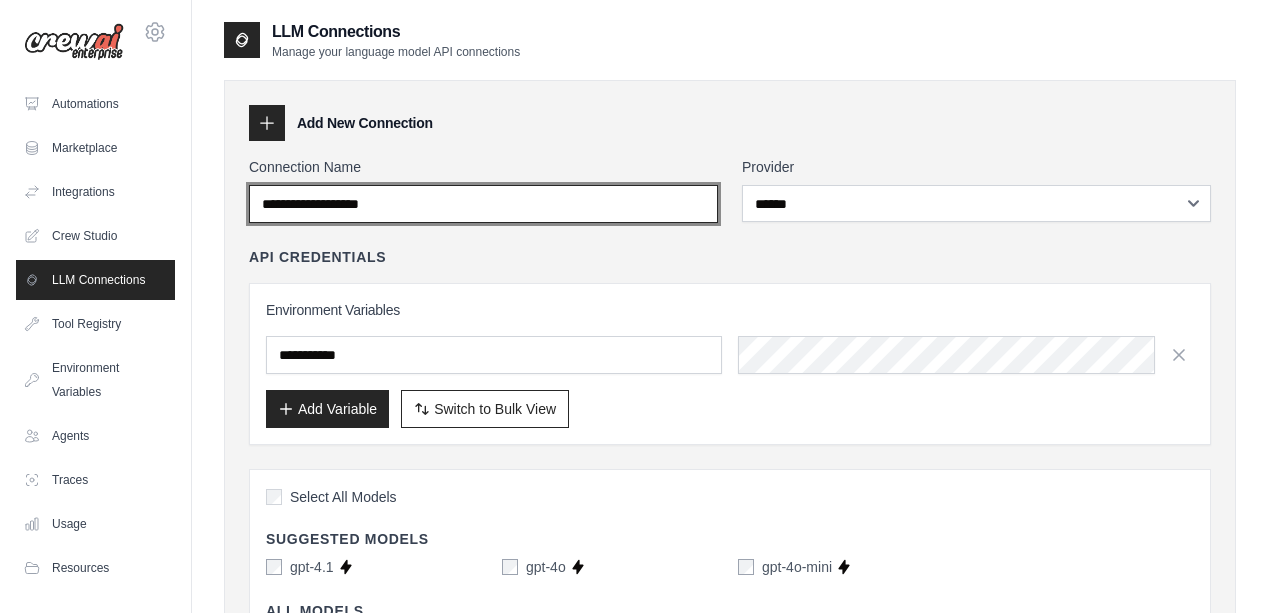 click on "Connection Name" at bounding box center [483, 204] 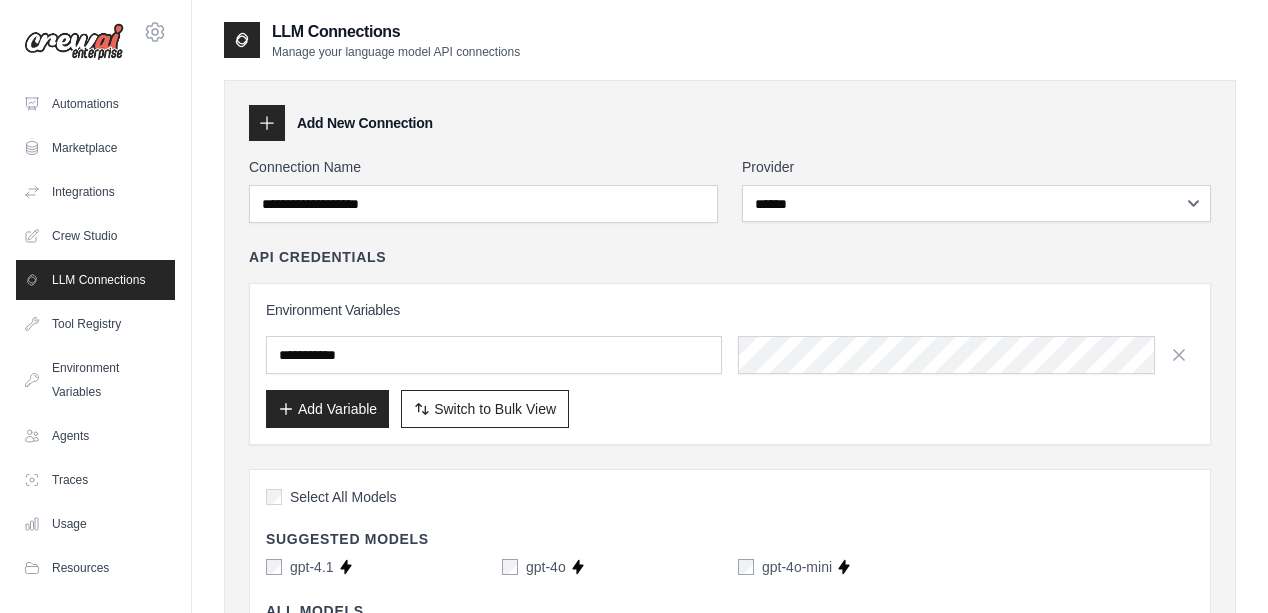 click on "API Credentials" at bounding box center (730, 257) 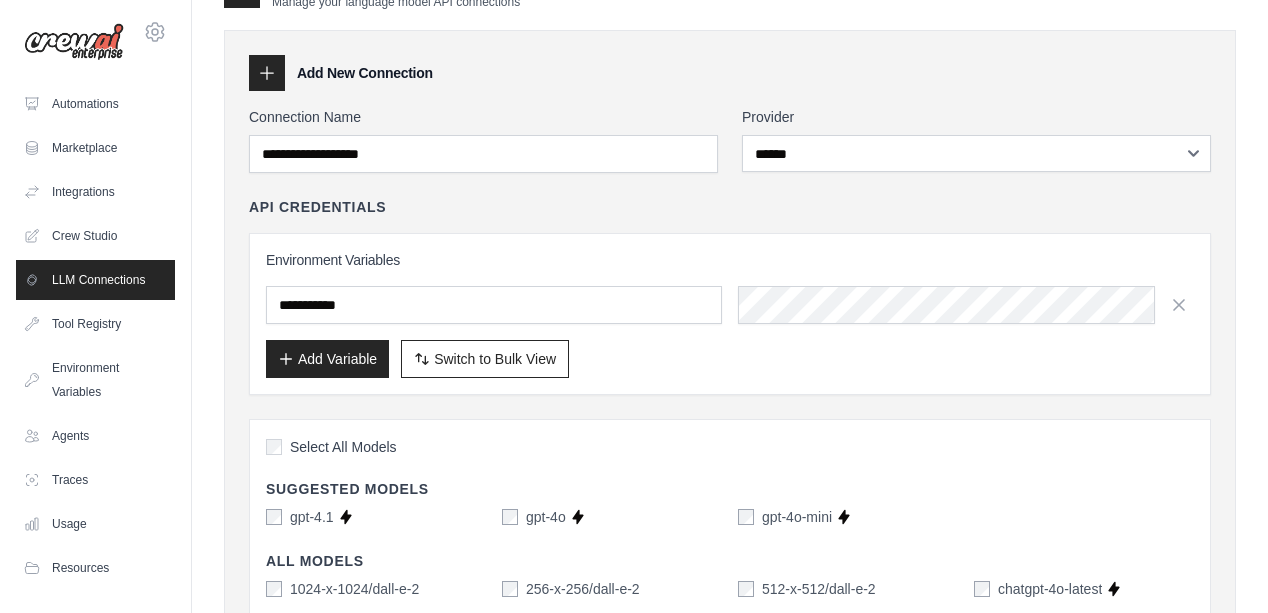 scroll, scrollTop: 0, scrollLeft: 0, axis: both 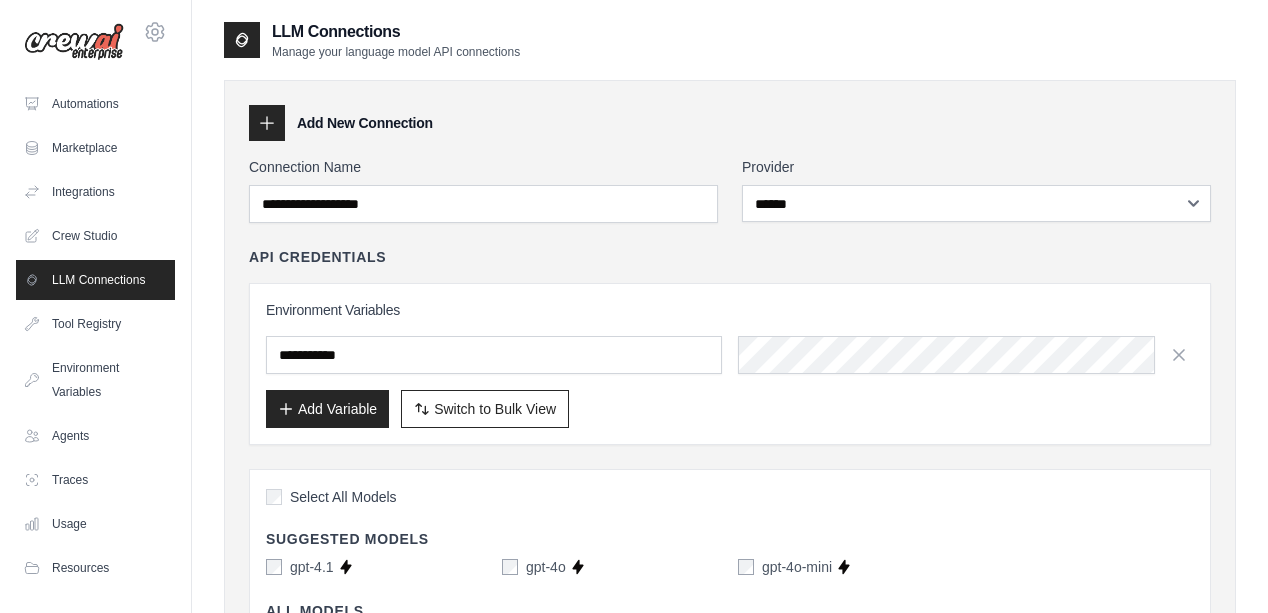click on "Agents" at bounding box center (95, 436) 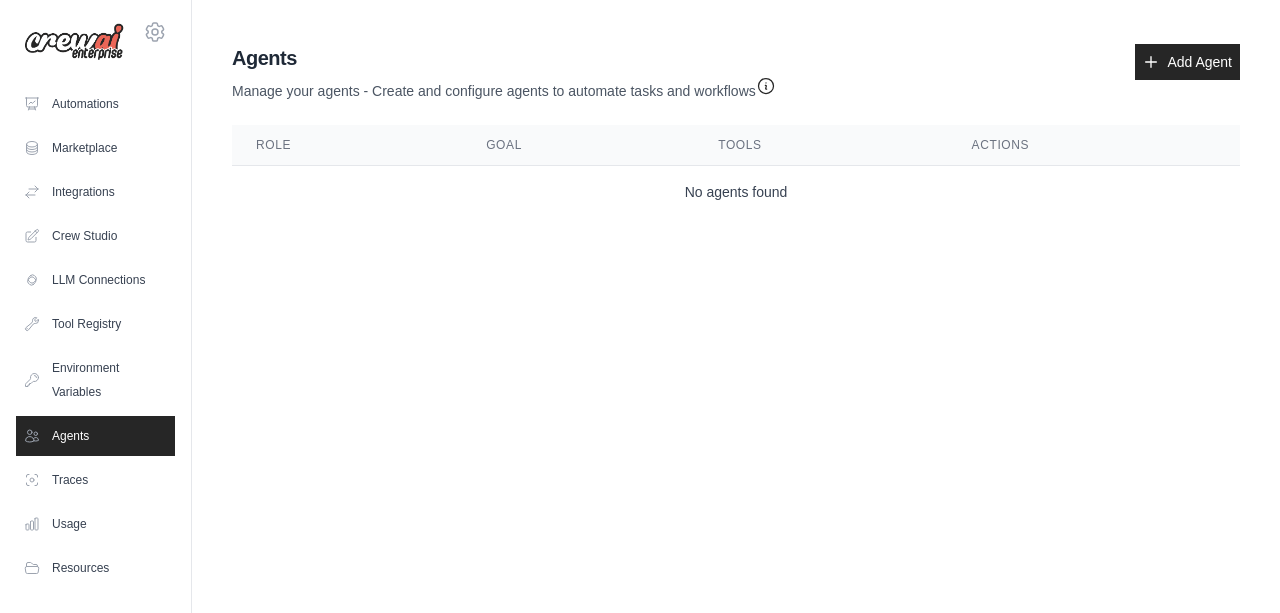 click on "Marketplace" at bounding box center (95, 148) 